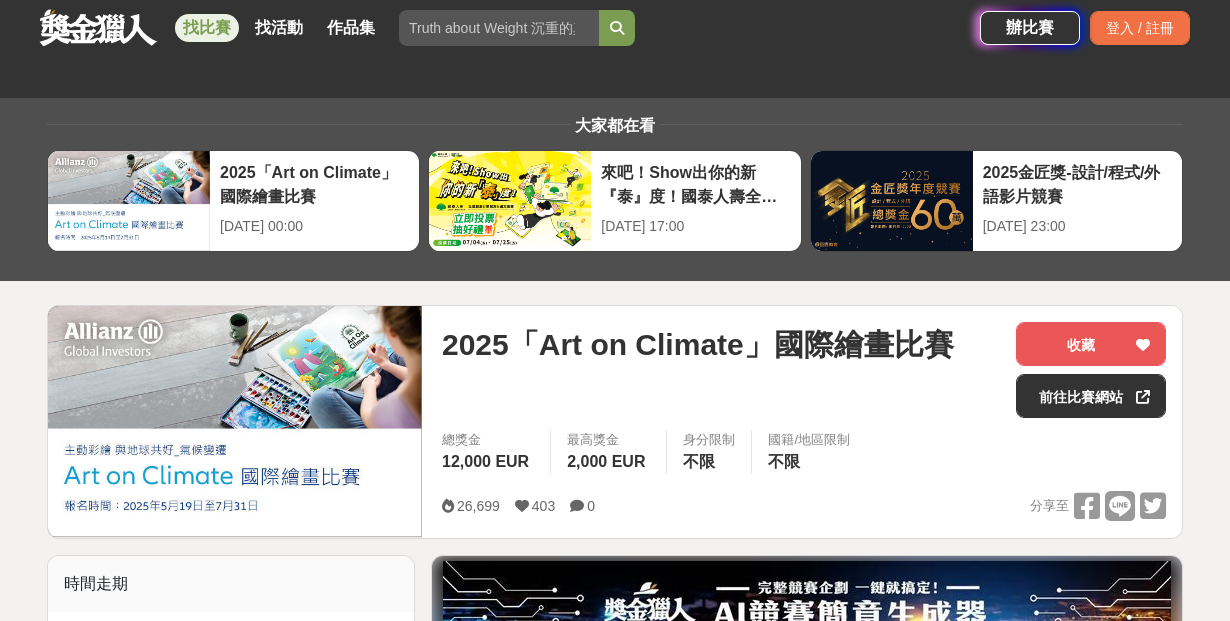 scroll, scrollTop: 2493, scrollLeft: 0, axis: vertical 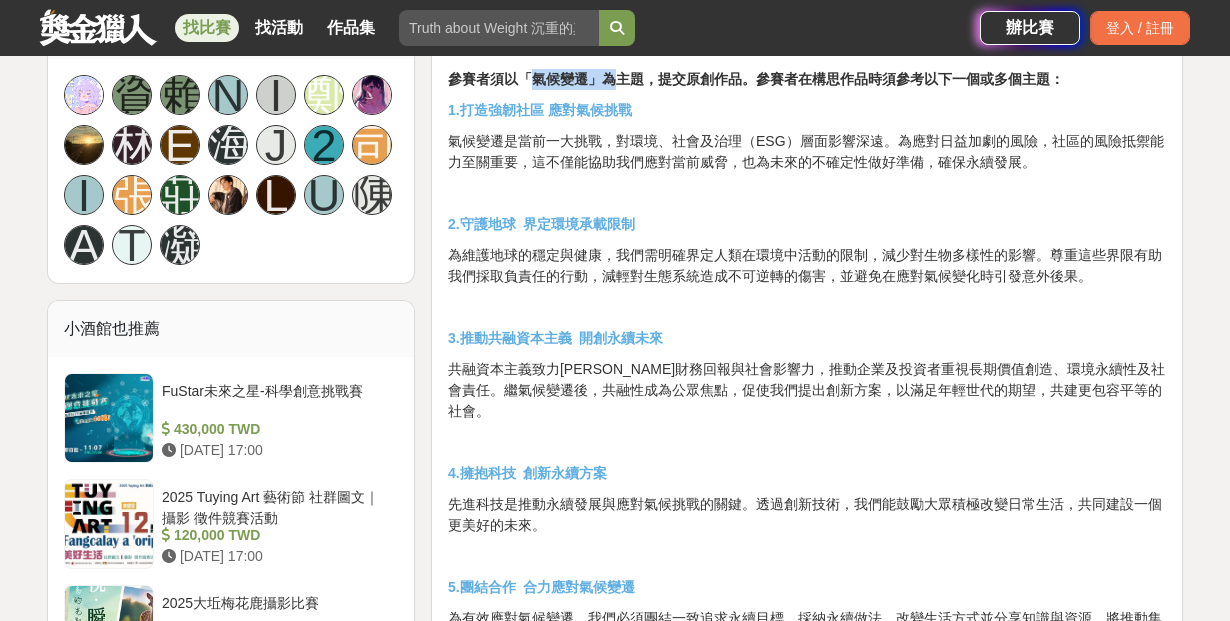 drag, startPoint x: 527, startPoint y: 76, endPoint x: 619, endPoint y: 79, distance: 92.0489 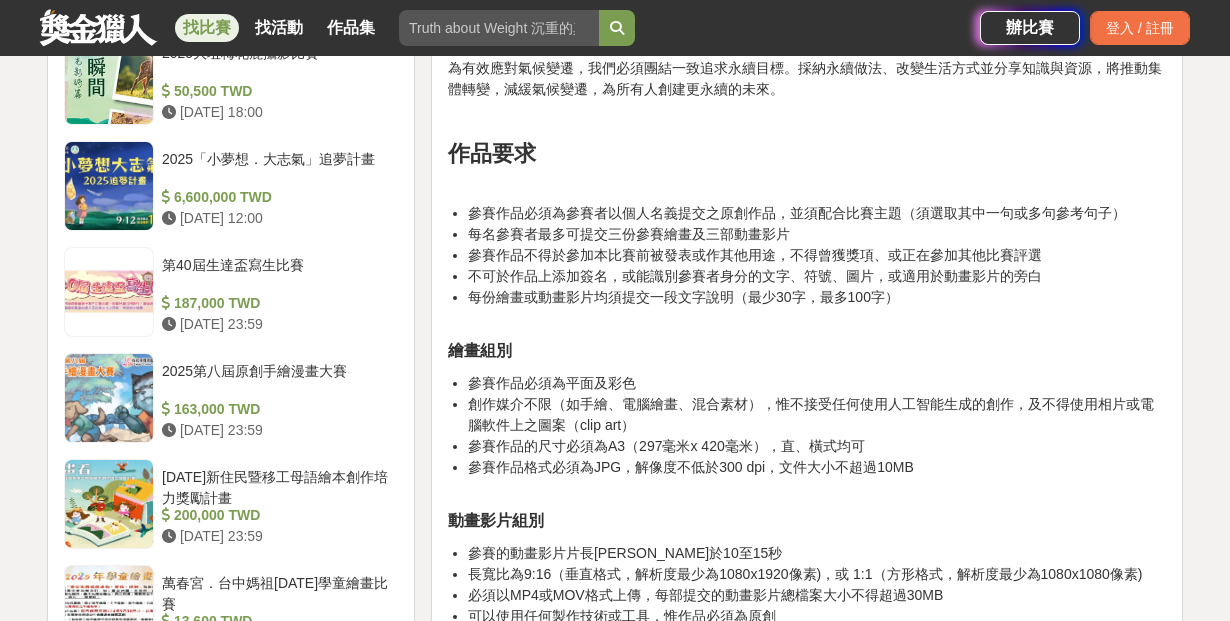 scroll, scrollTop: 1962, scrollLeft: 0, axis: vertical 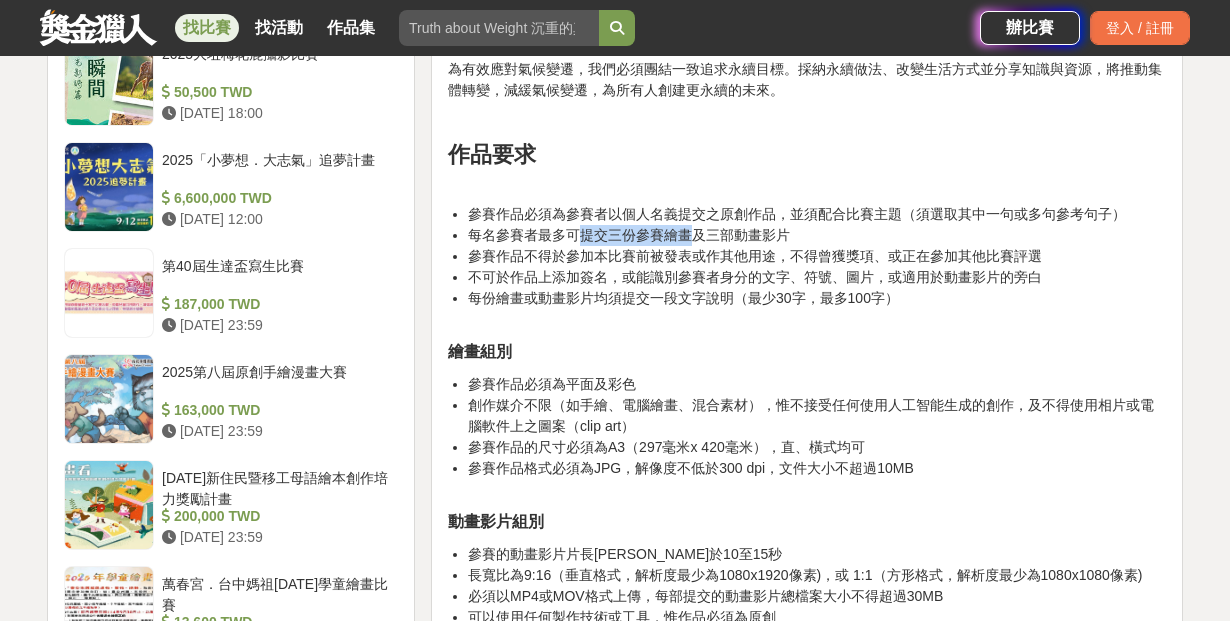 drag, startPoint x: 577, startPoint y: 219, endPoint x: 698, endPoint y: 215, distance: 121.0661 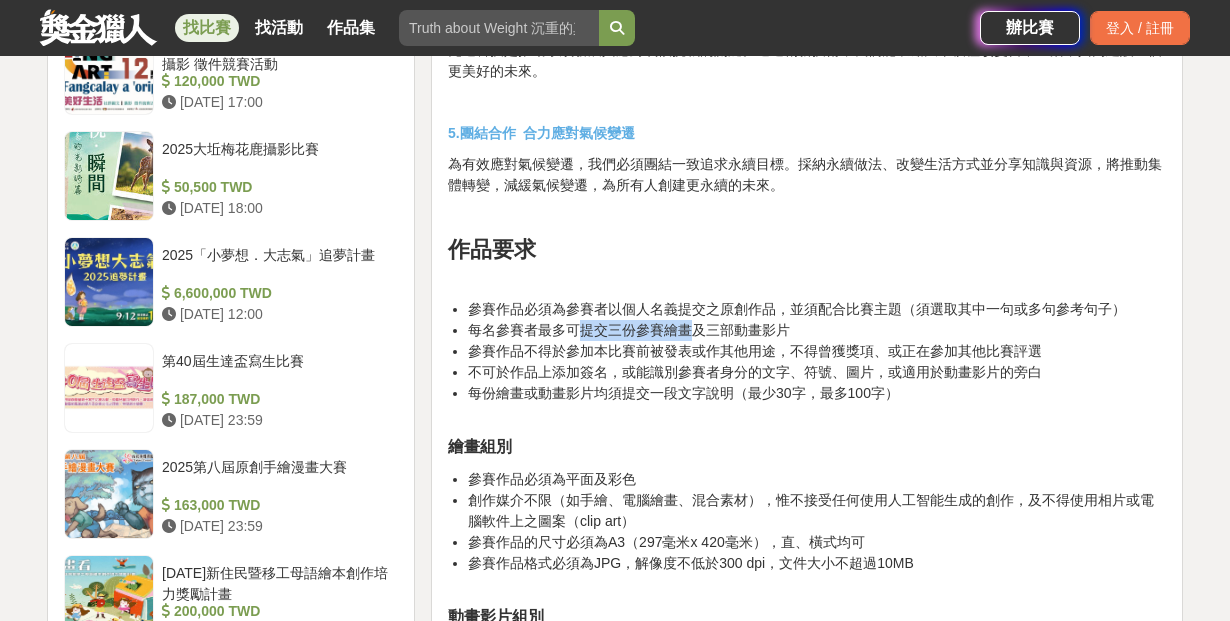 scroll, scrollTop: 1866, scrollLeft: 0, axis: vertical 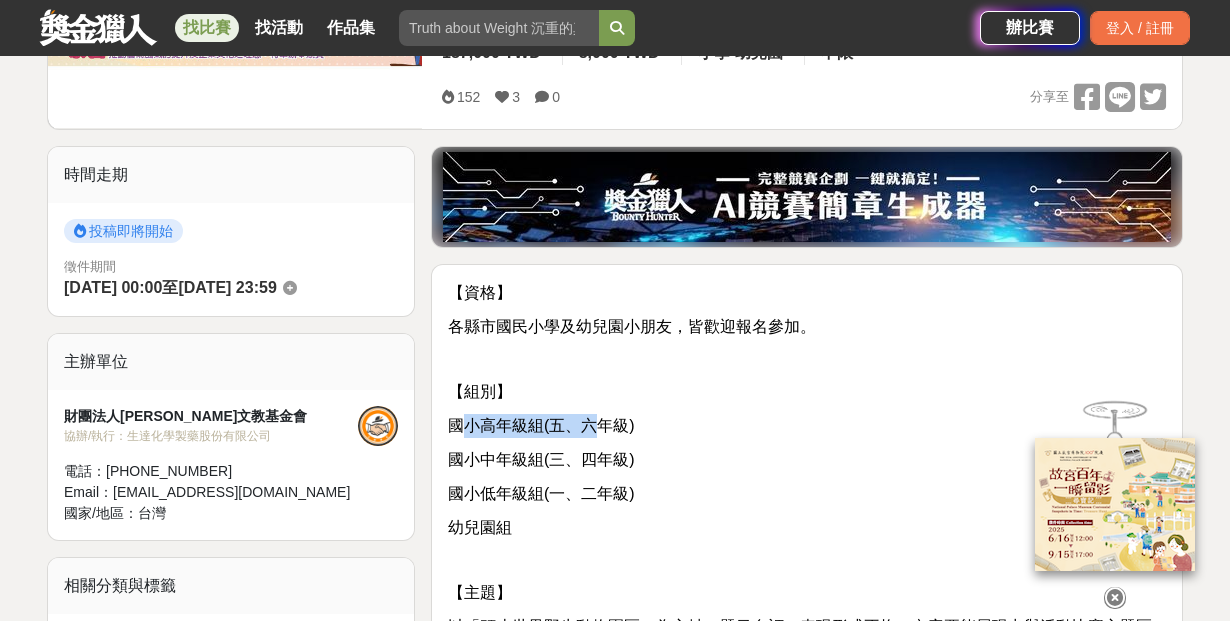 drag, startPoint x: 470, startPoint y: 423, endPoint x: 597, endPoint y: 420, distance: 127.03543 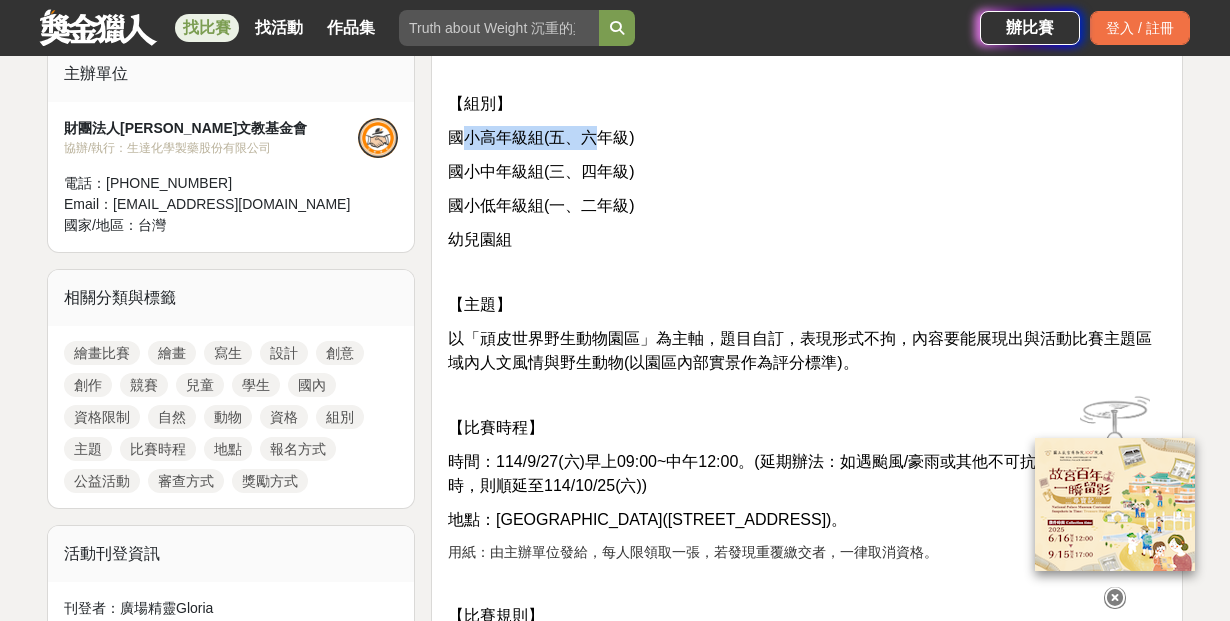 scroll, scrollTop: 703, scrollLeft: 0, axis: vertical 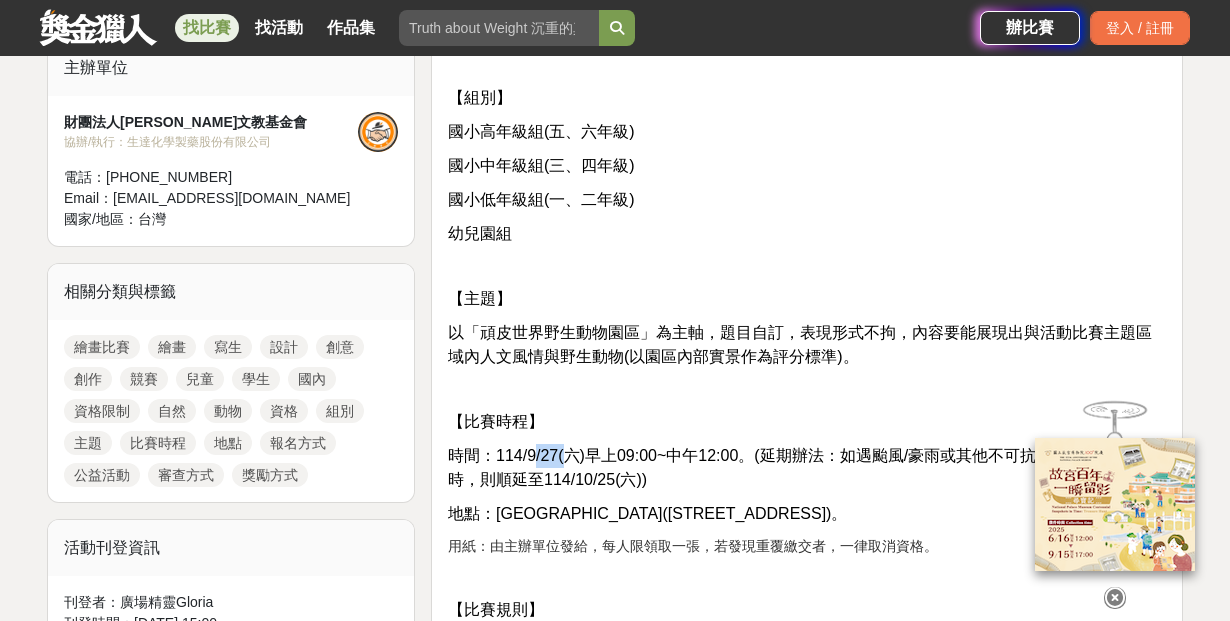drag, startPoint x: 531, startPoint y: 454, endPoint x: 569, endPoint y: 452, distance: 38.052597 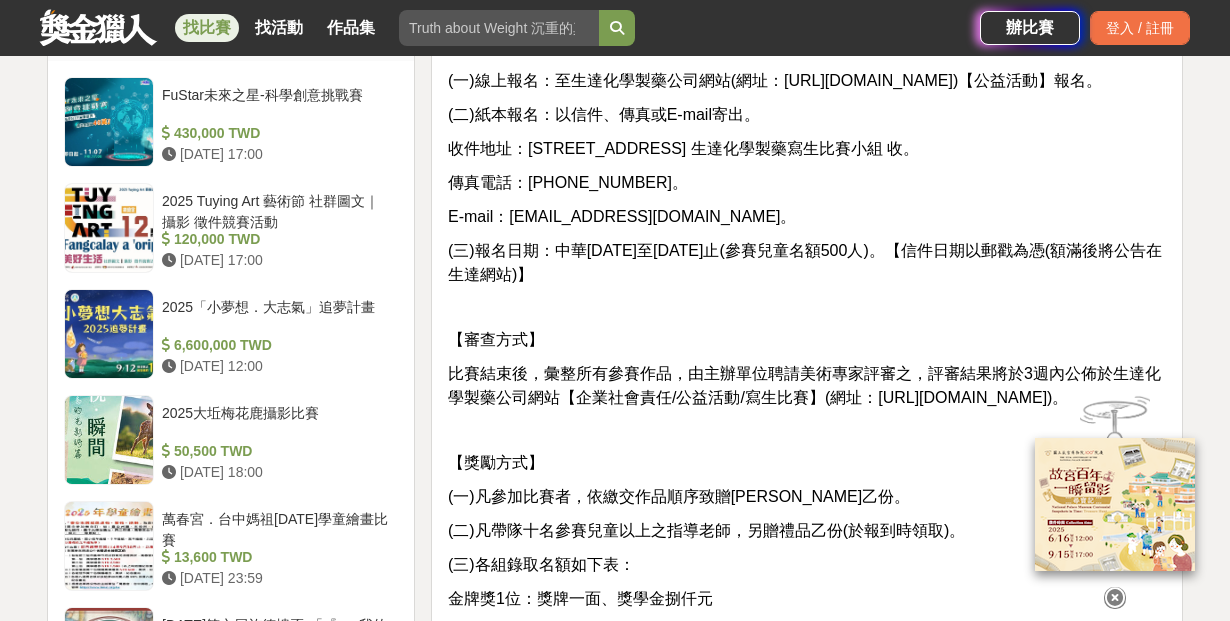 scroll, scrollTop: 1801, scrollLeft: 0, axis: vertical 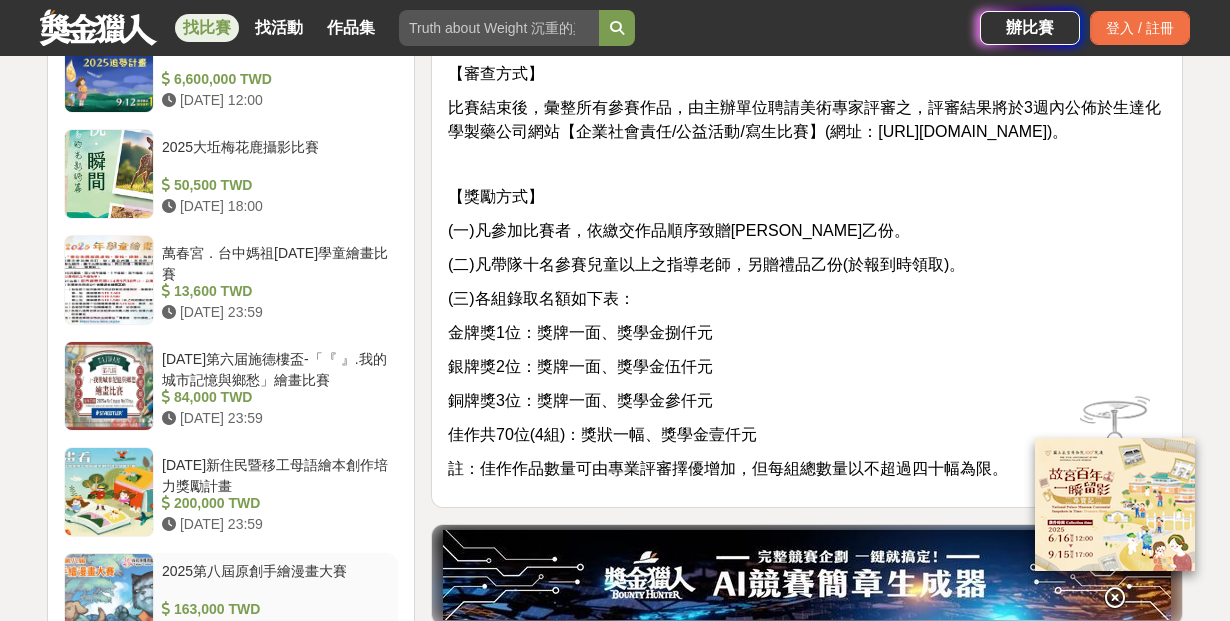 click on "2025第八屆原創手繪漫畫大賽" at bounding box center (276, 580) 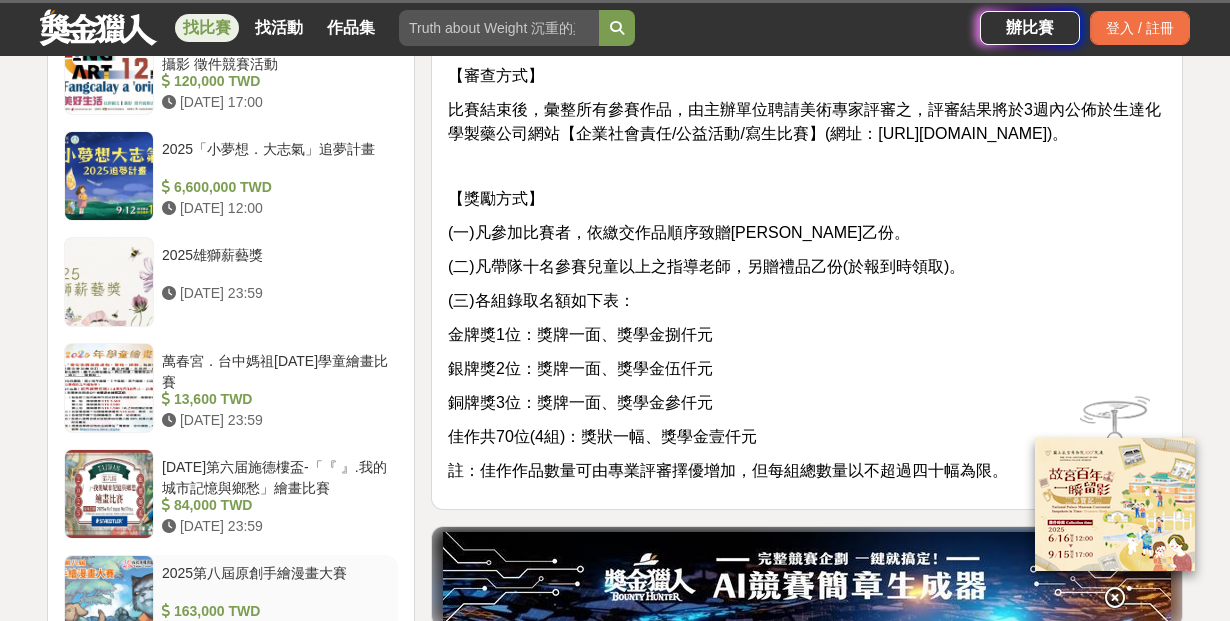 scroll, scrollTop: 1793, scrollLeft: 0, axis: vertical 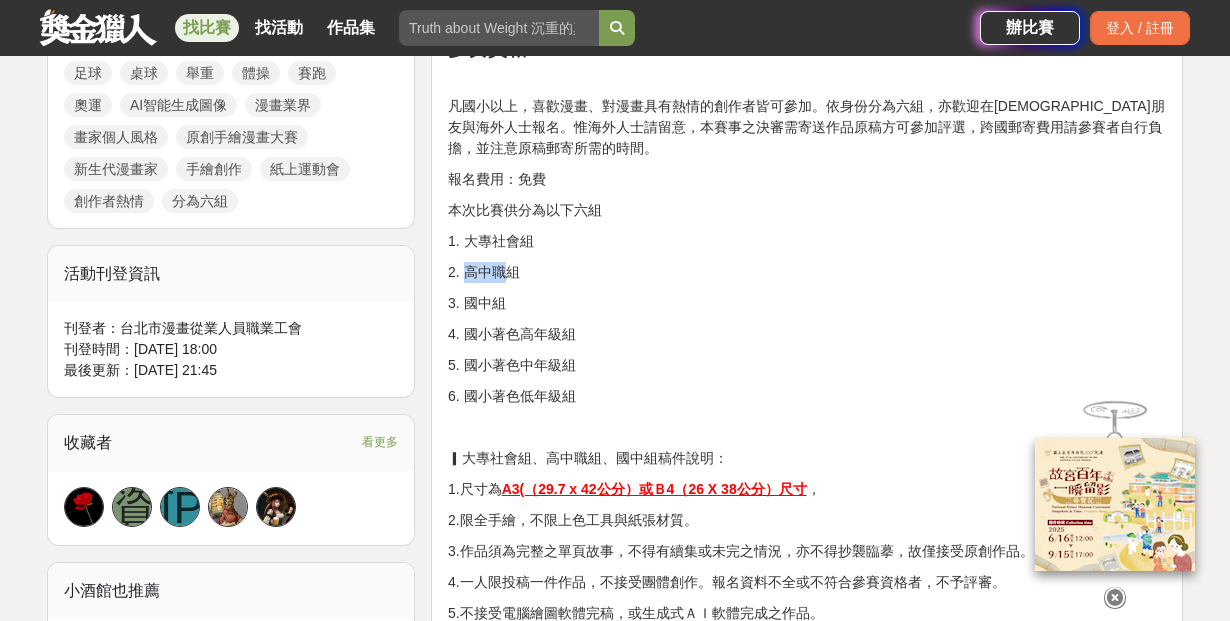 drag, startPoint x: 462, startPoint y: 270, endPoint x: 504, endPoint y: 270, distance: 42 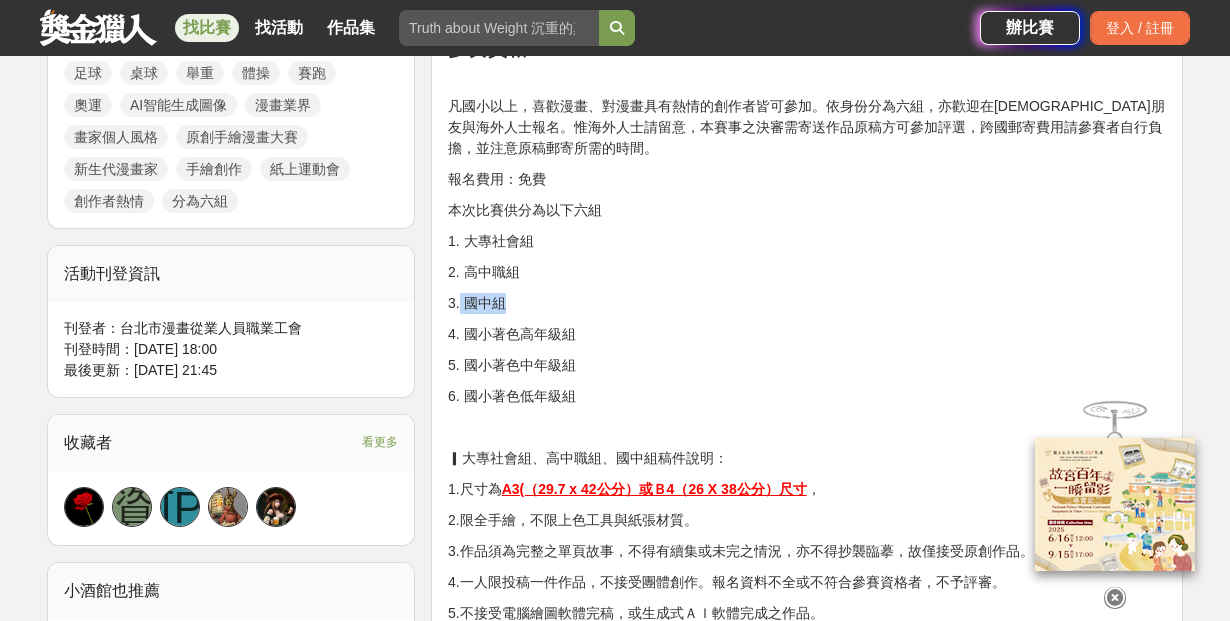 drag, startPoint x: 459, startPoint y: 307, endPoint x: 512, endPoint y: 302, distance: 53.235325 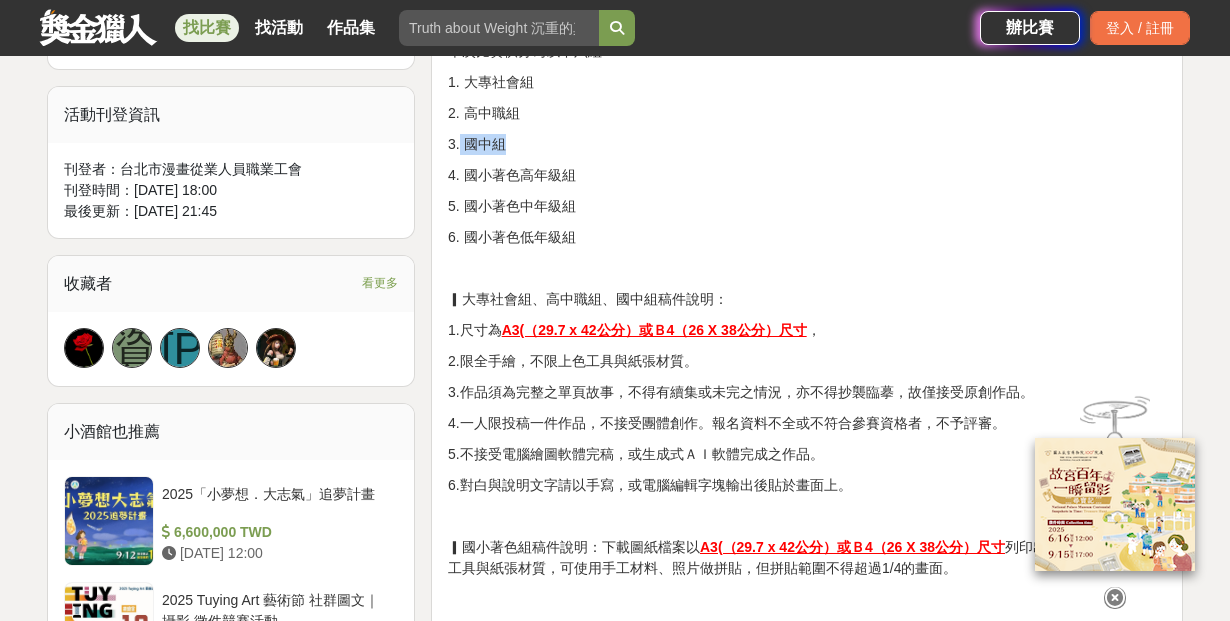 scroll, scrollTop: 1486, scrollLeft: 0, axis: vertical 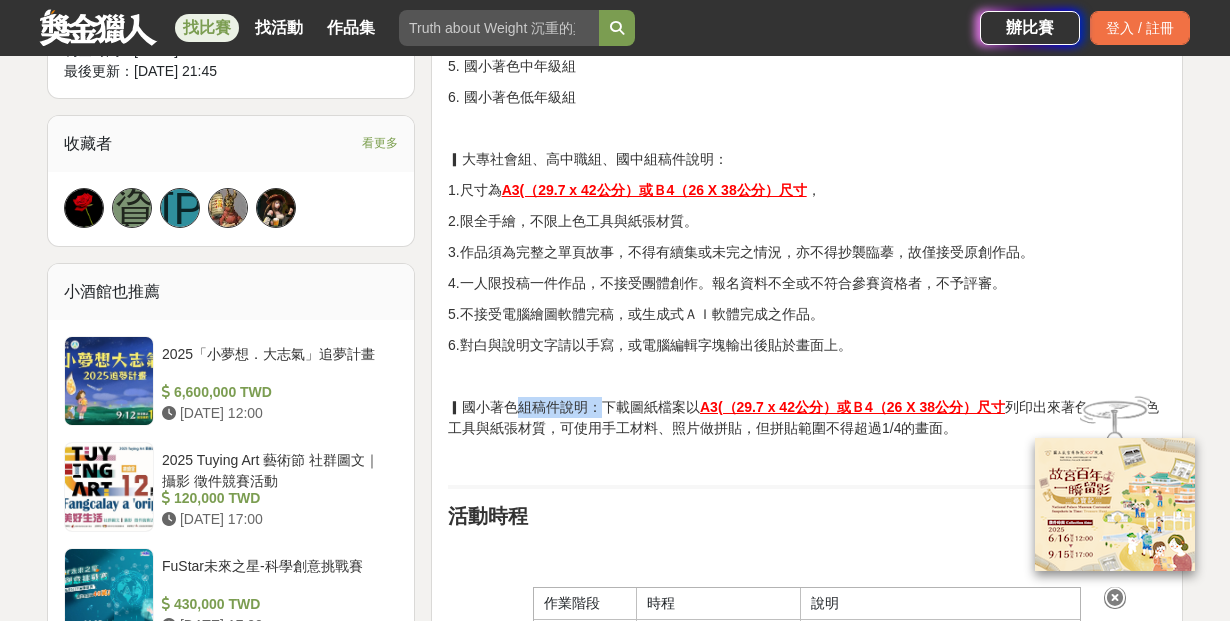 drag, startPoint x: 512, startPoint y: 404, endPoint x: 600, endPoint y: 399, distance: 88.14193 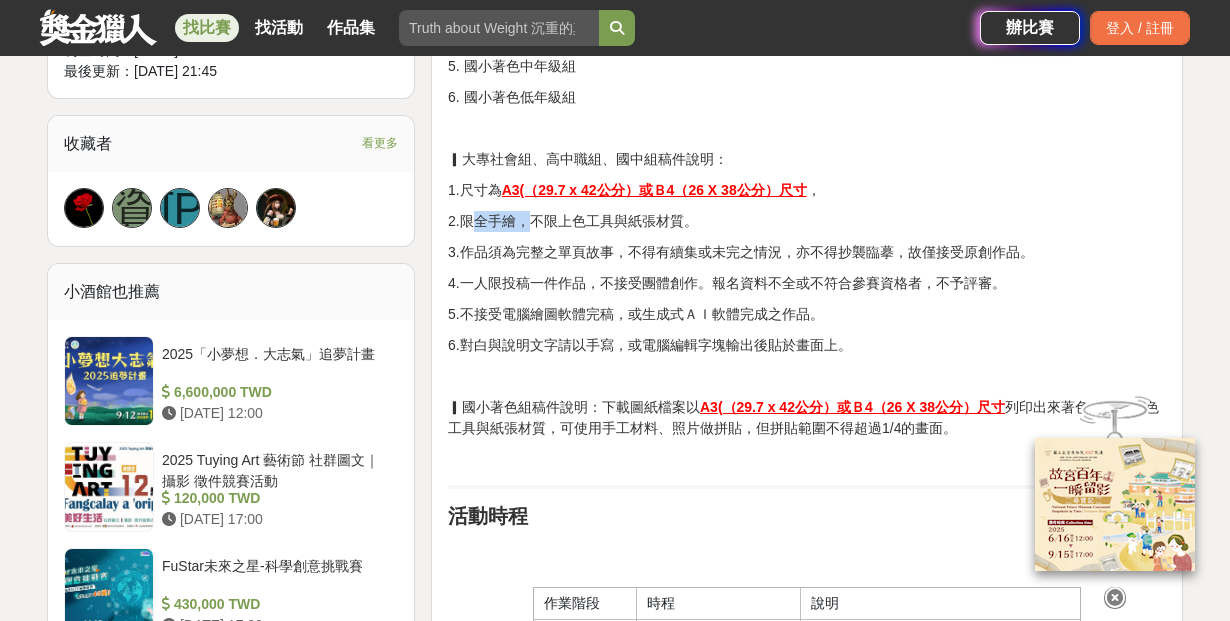 drag, startPoint x: 470, startPoint y: 225, endPoint x: 528, endPoint y: 224, distance: 58.00862 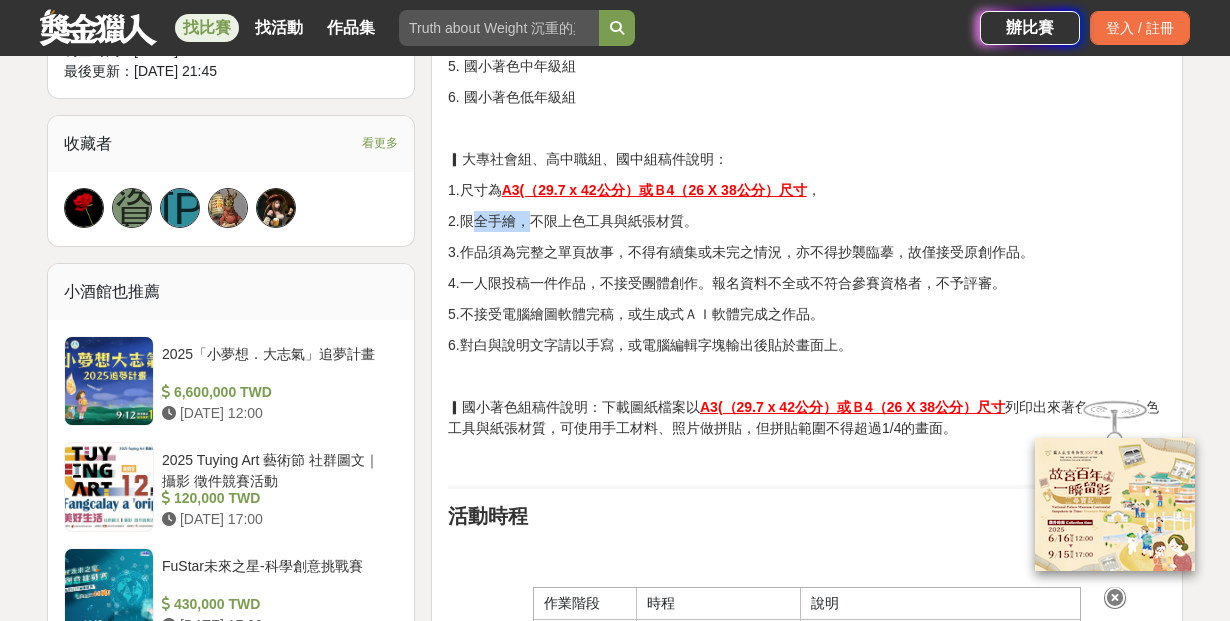 click on "2.限全手繪，不限上色工具與紙張材質。" at bounding box center [807, 221] 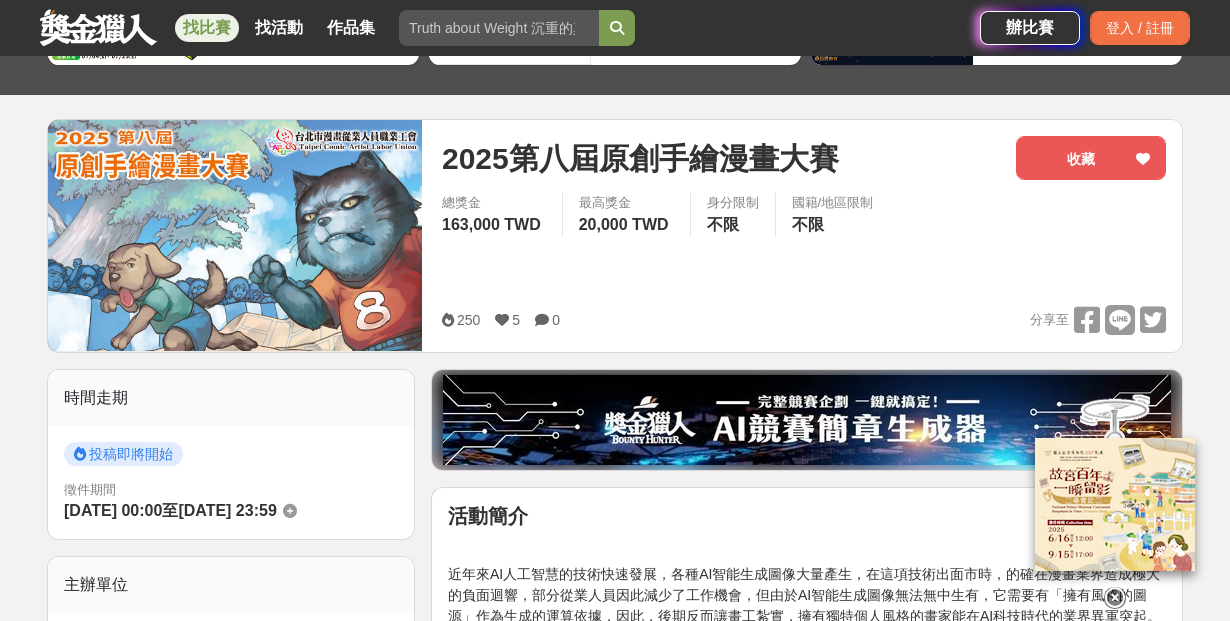 scroll, scrollTop: 188, scrollLeft: 0, axis: vertical 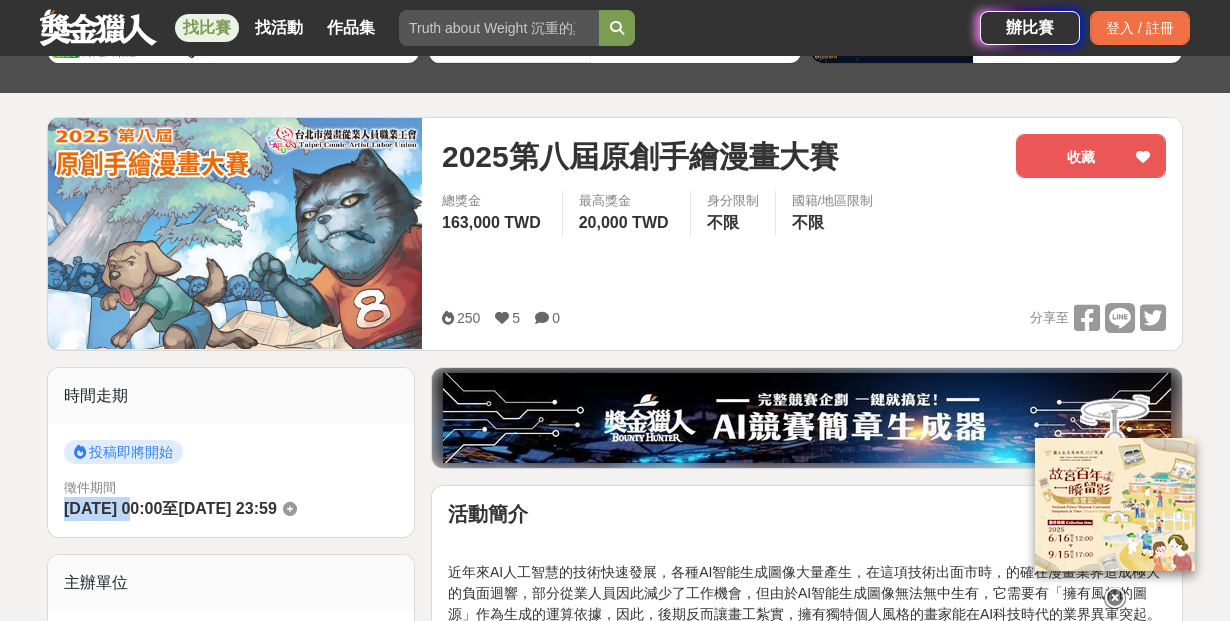 drag, startPoint x: 65, startPoint y: 507, endPoint x: 131, endPoint y: 507, distance: 66 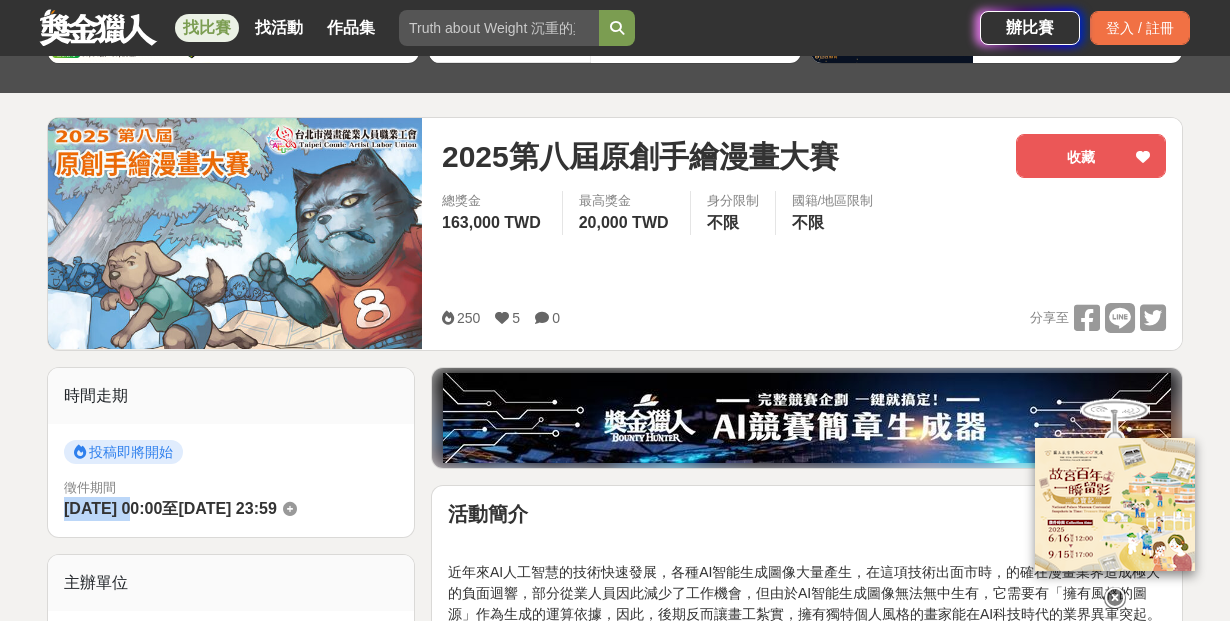 click on "2025-09-01 00:00" at bounding box center (113, 508) 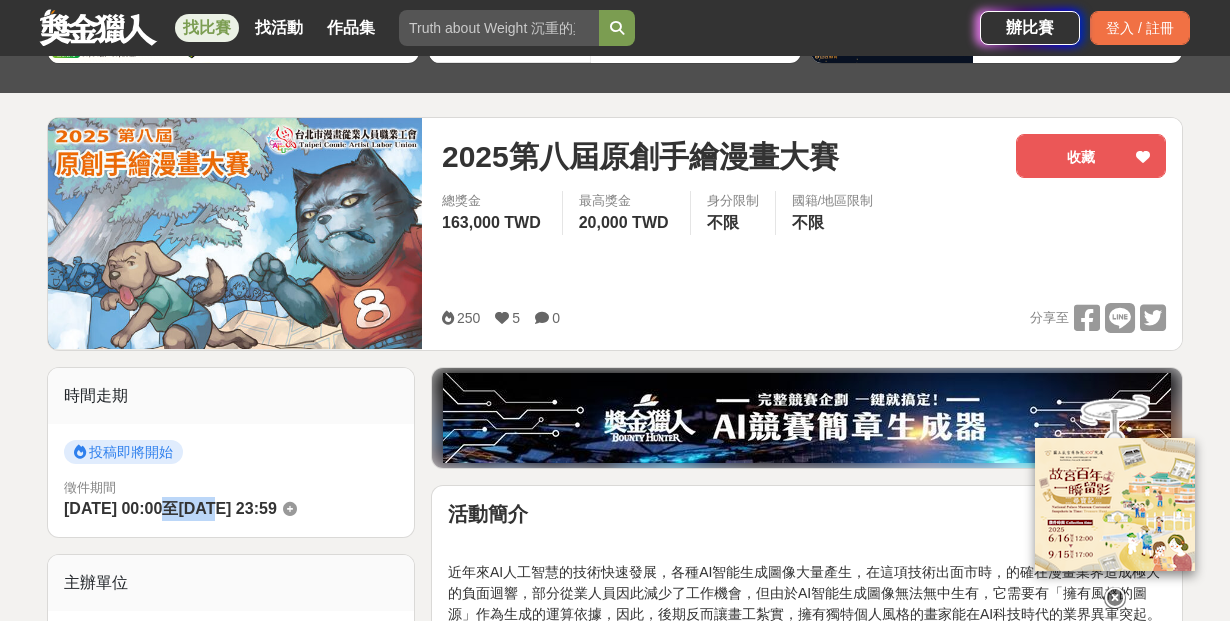drag, startPoint x: 189, startPoint y: 506, endPoint x: 251, endPoint y: 503, distance: 62.072536 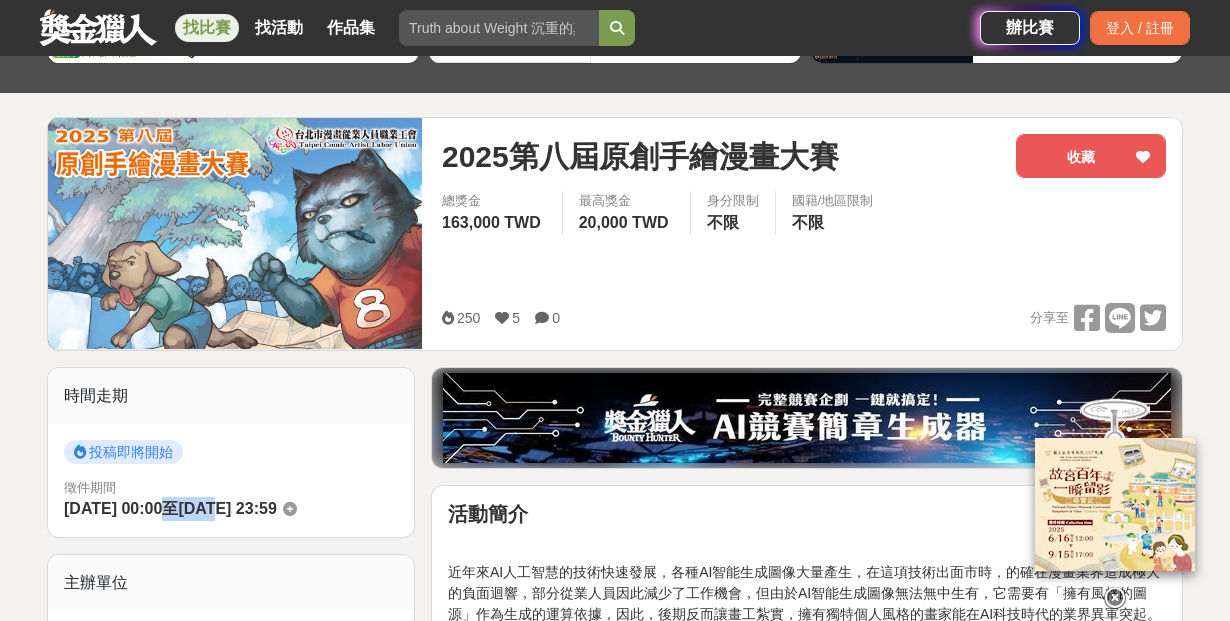 click on "徵件期間 2025-09-01 00:00  至  2025-09-30 23:59" at bounding box center (231, 500) 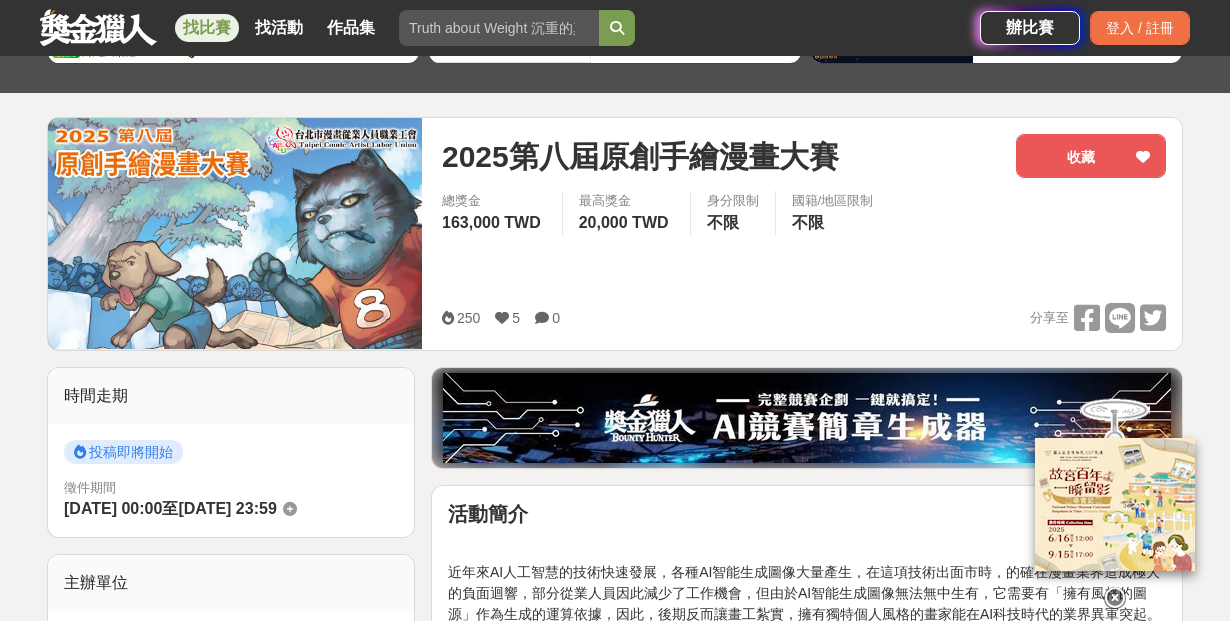 click on "[DATE] 23:59" at bounding box center [227, 508] 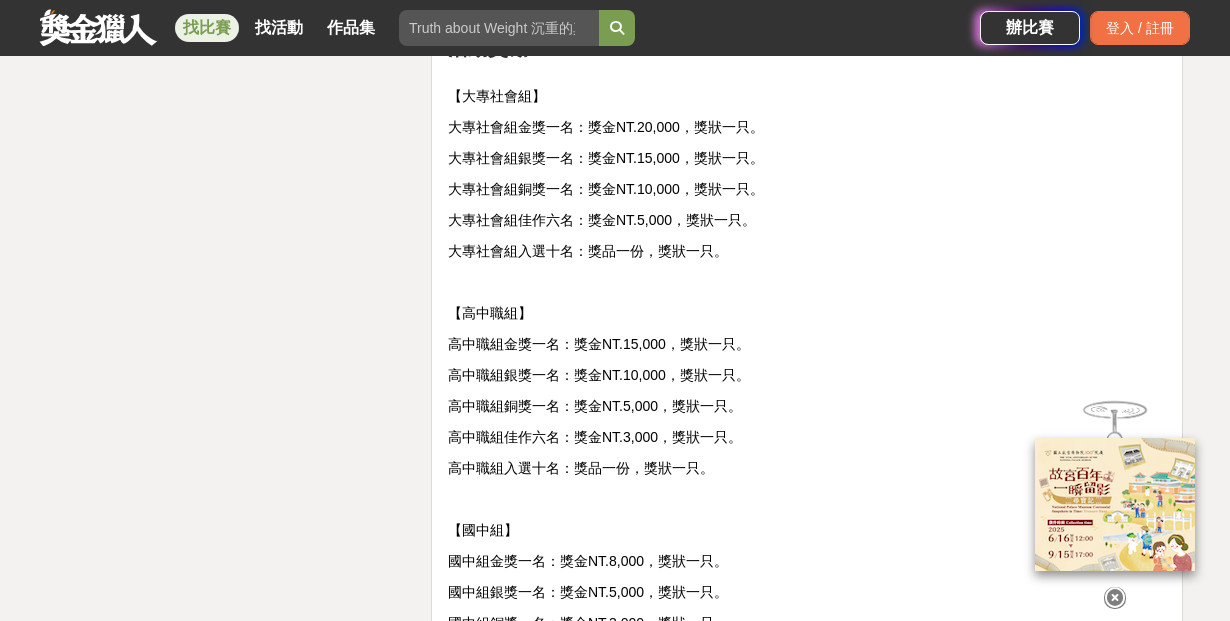 scroll, scrollTop: 4230, scrollLeft: 0, axis: vertical 